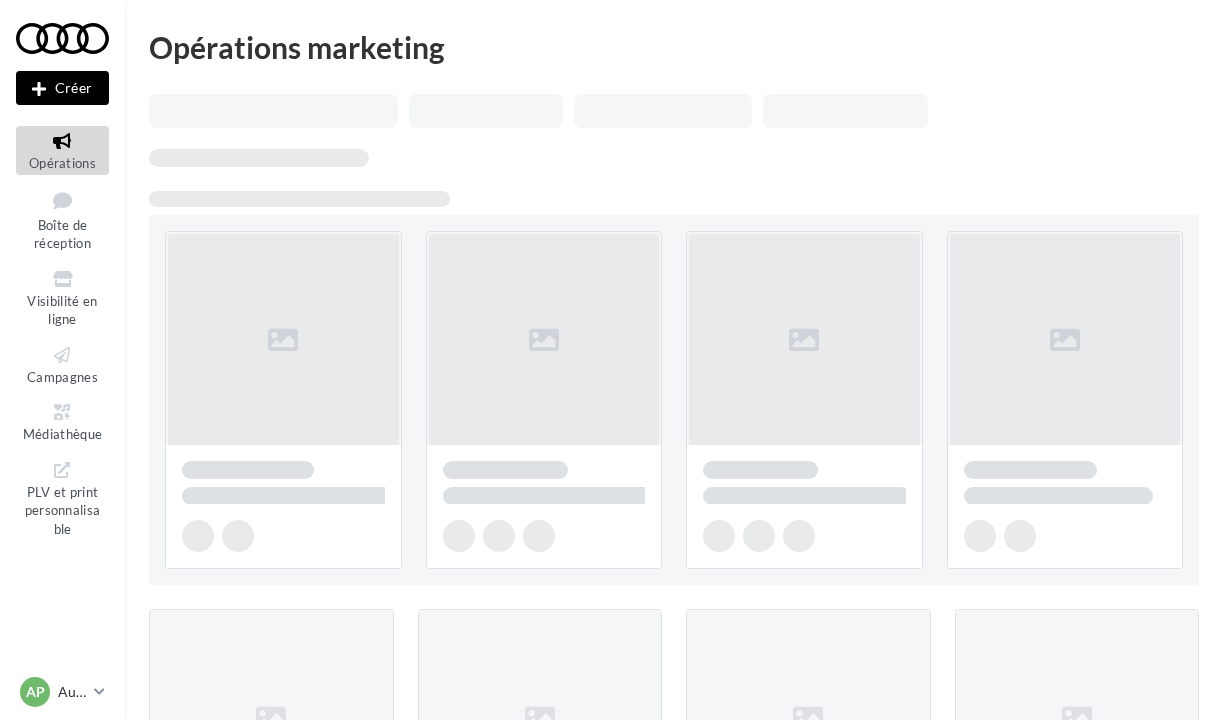 scroll, scrollTop: 0, scrollLeft: 0, axis: both 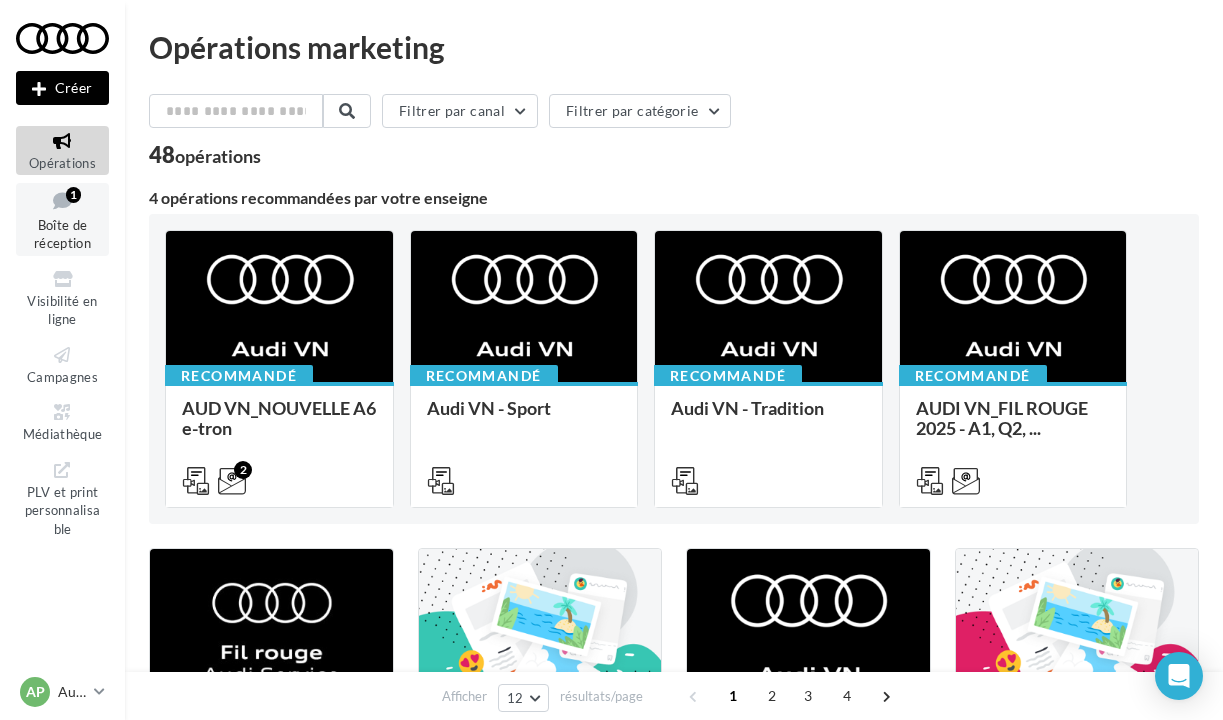 click at bounding box center (62, 200) 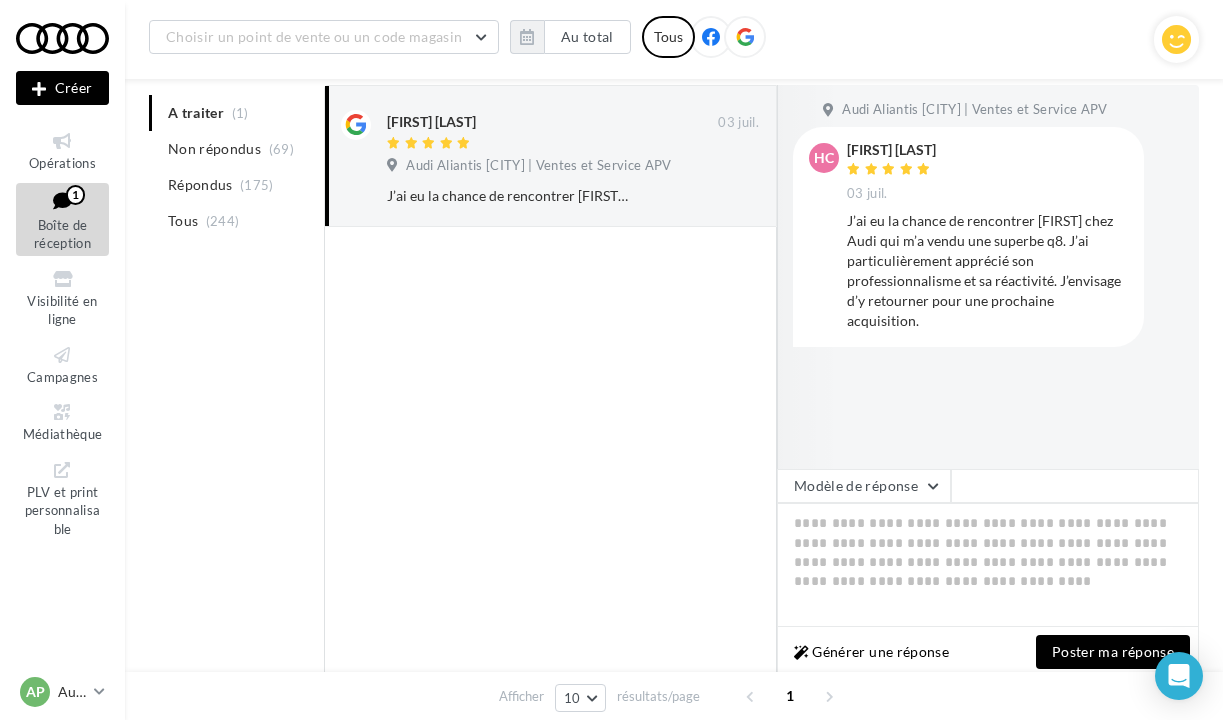 scroll, scrollTop: 243, scrollLeft: 0, axis: vertical 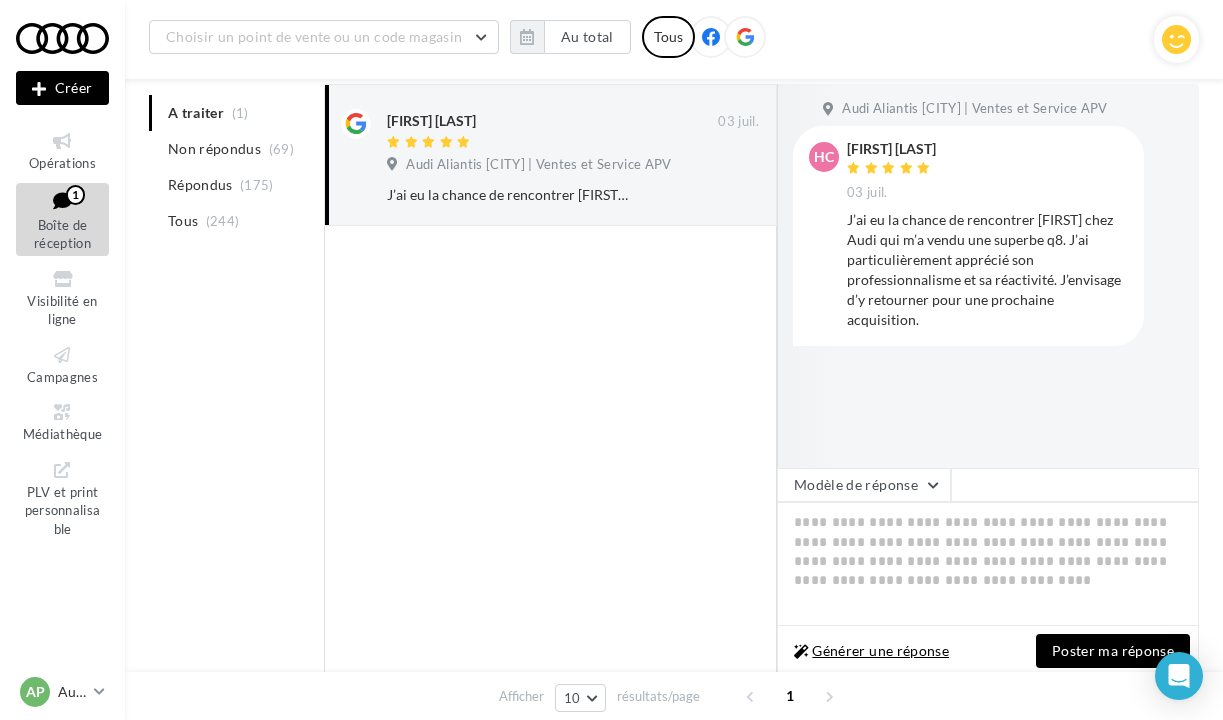 click on "Générer une réponse" at bounding box center [871, 651] 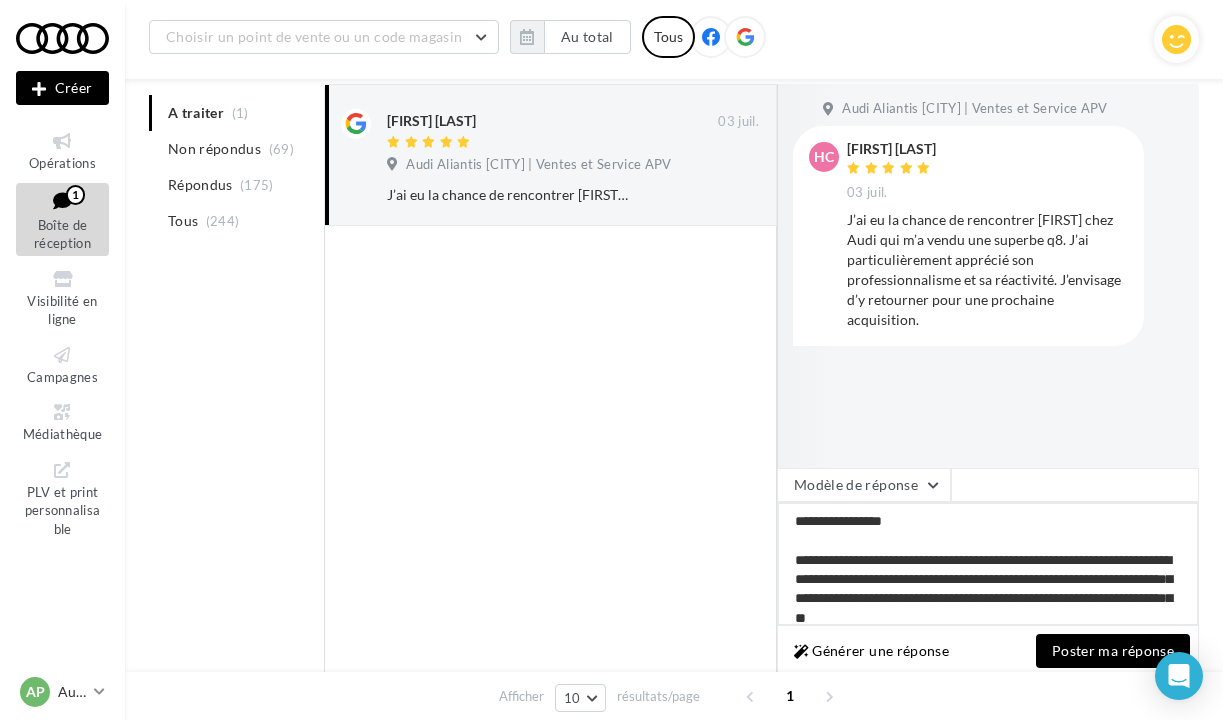 drag, startPoint x: 848, startPoint y: 522, endPoint x: 906, endPoint y: 522, distance: 58 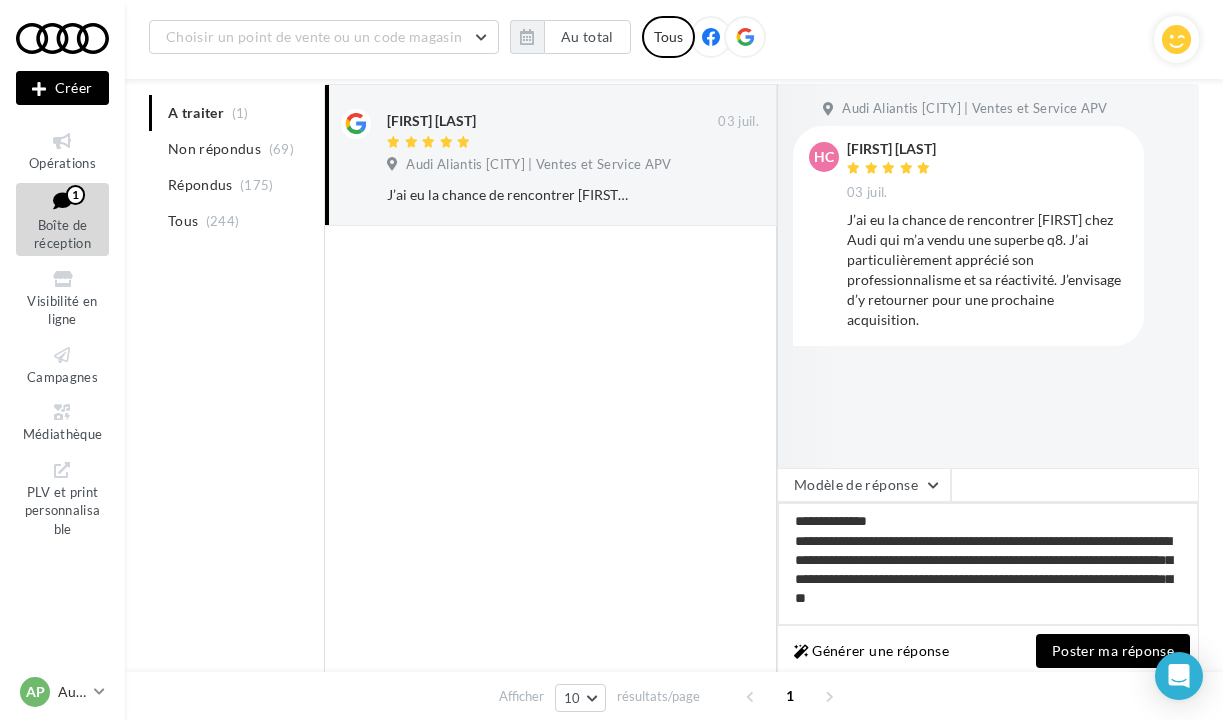 drag, startPoint x: 1047, startPoint y: 561, endPoint x: 1179, endPoint y: 563, distance: 132.01515 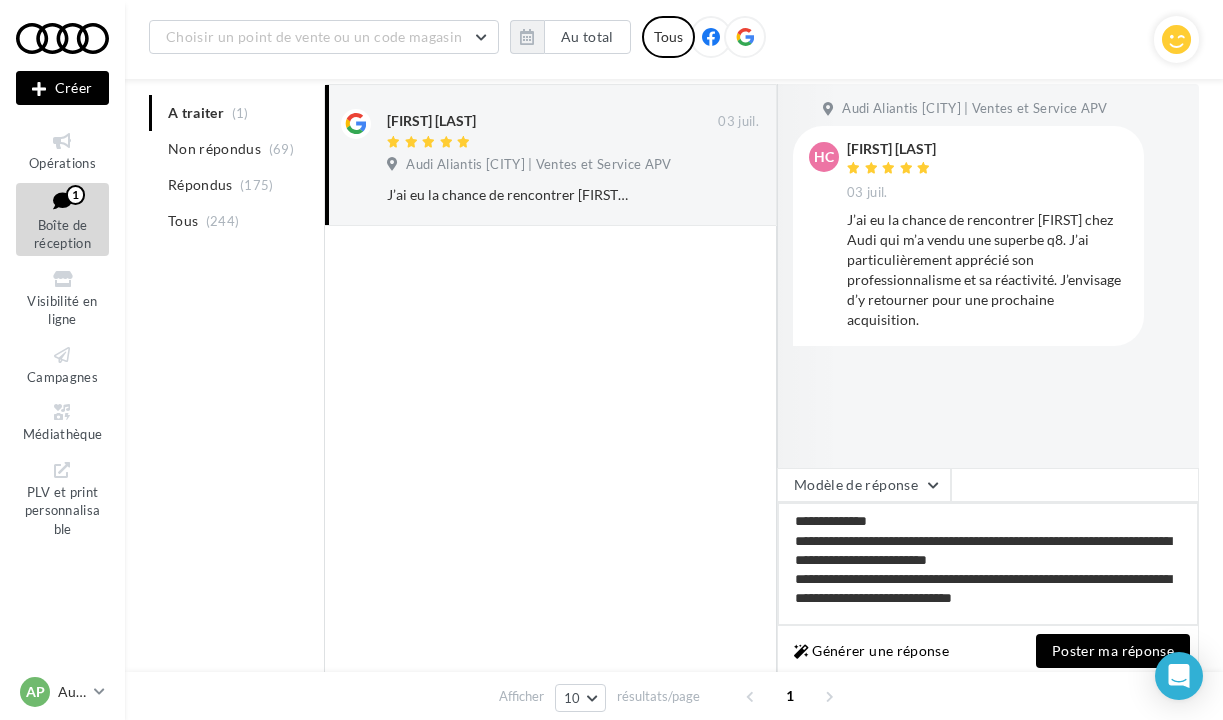 click on "**********" at bounding box center (988, 564) 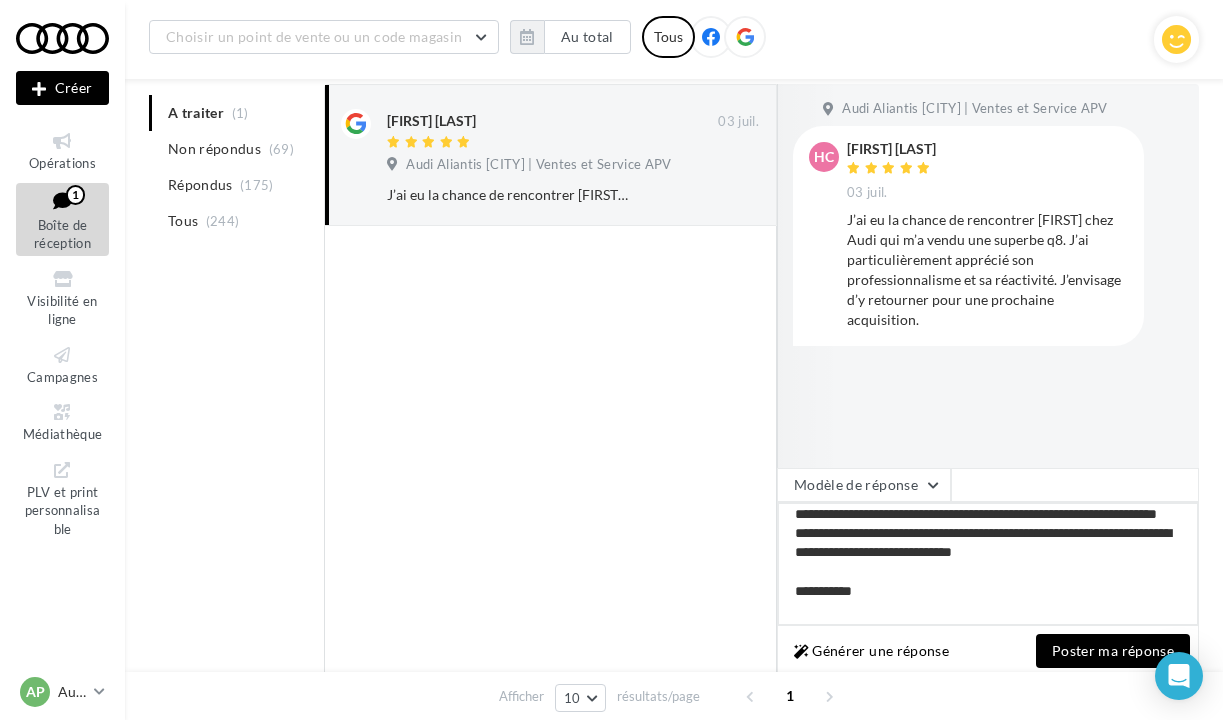 scroll, scrollTop: 49, scrollLeft: 0, axis: vertical 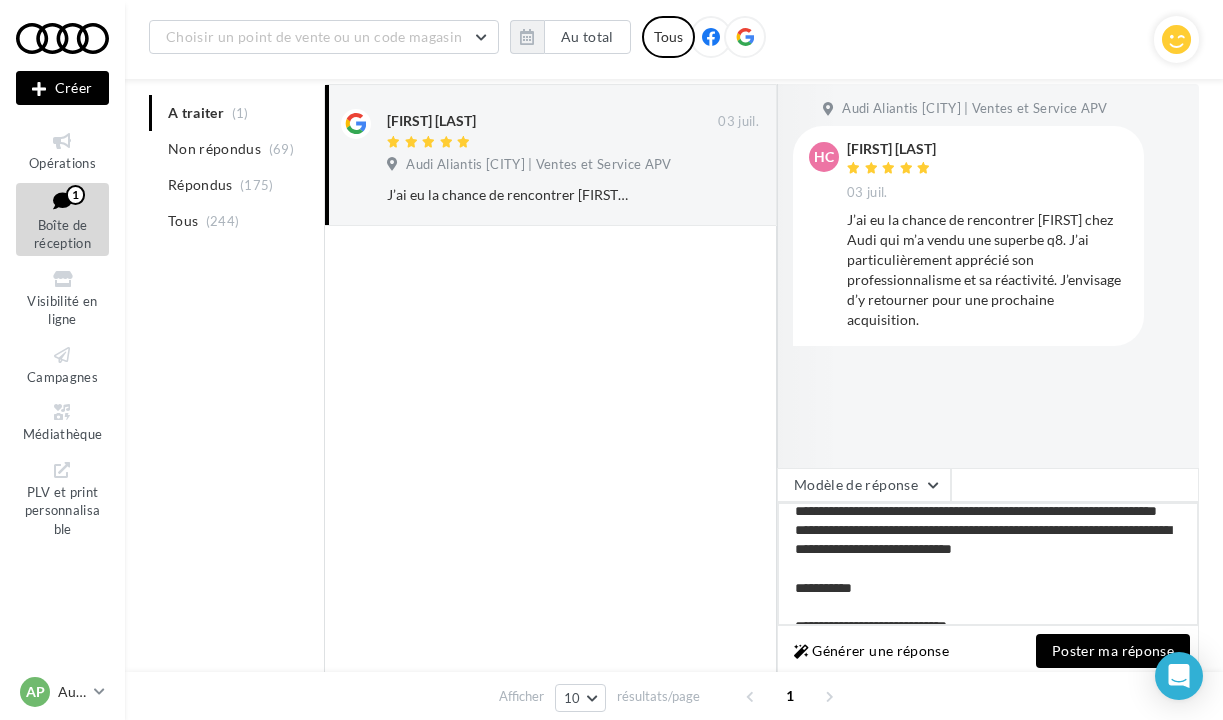 drag, startPoint x: 879, startPoint y: 571, endPoint x: 1086, endPoint y: 573, distance: 207.00966 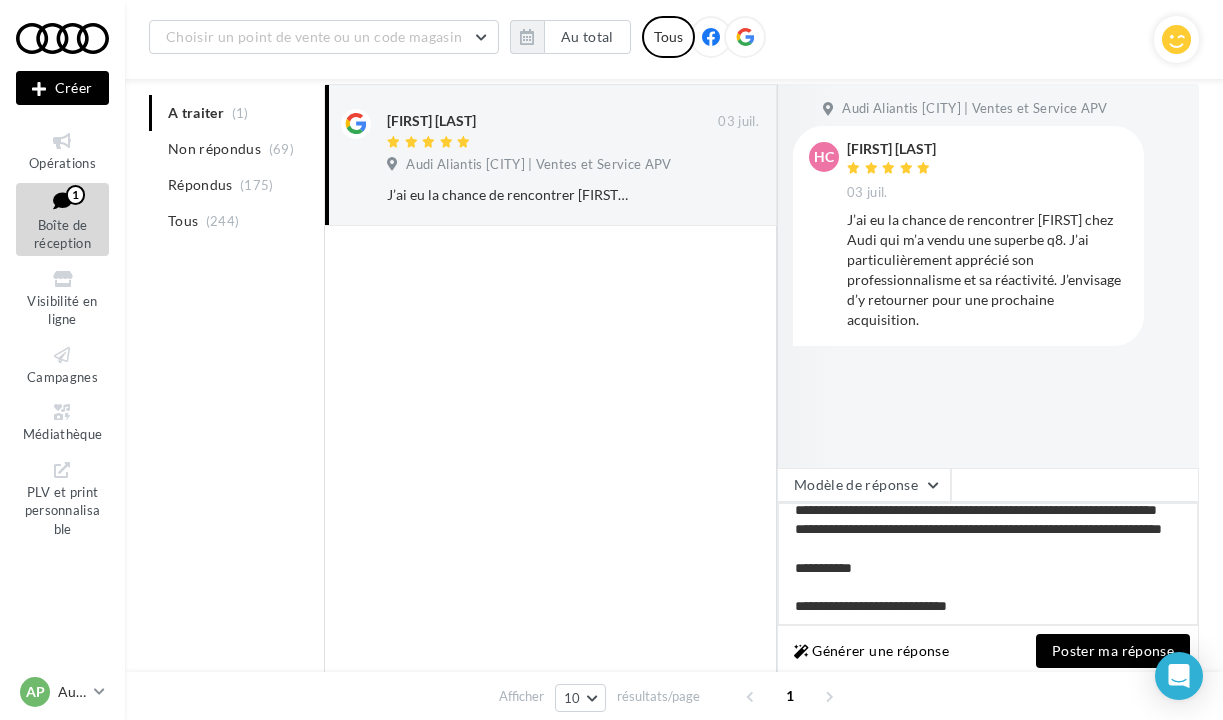 scroll, scrollTop: 78, scrollLeft: 0, axis: vertical 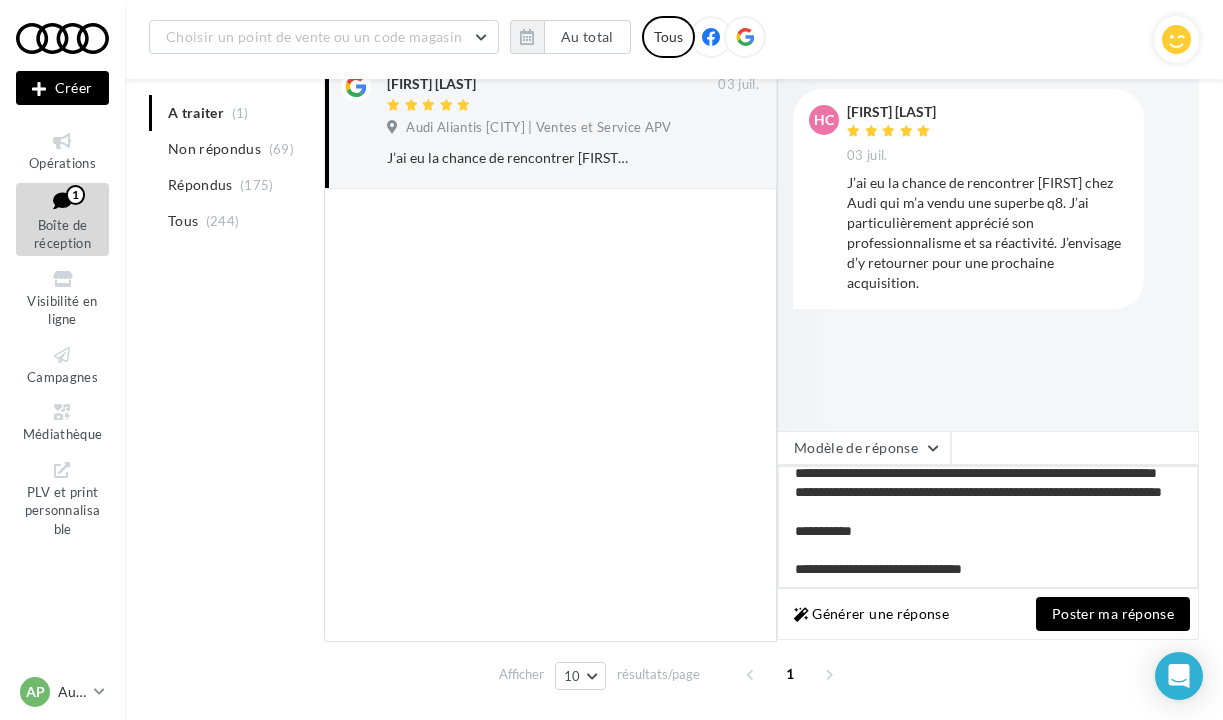 type on "**********" 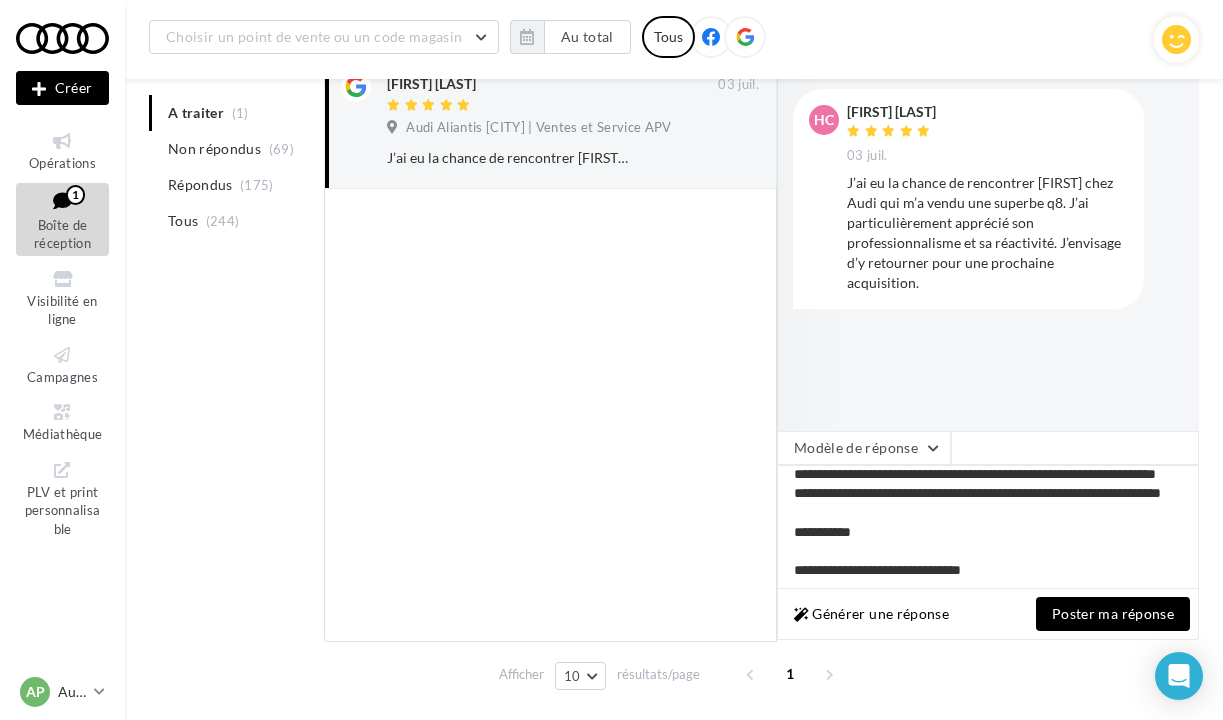 click on "Poster ma réponse" at bounding box center [1113, 614] 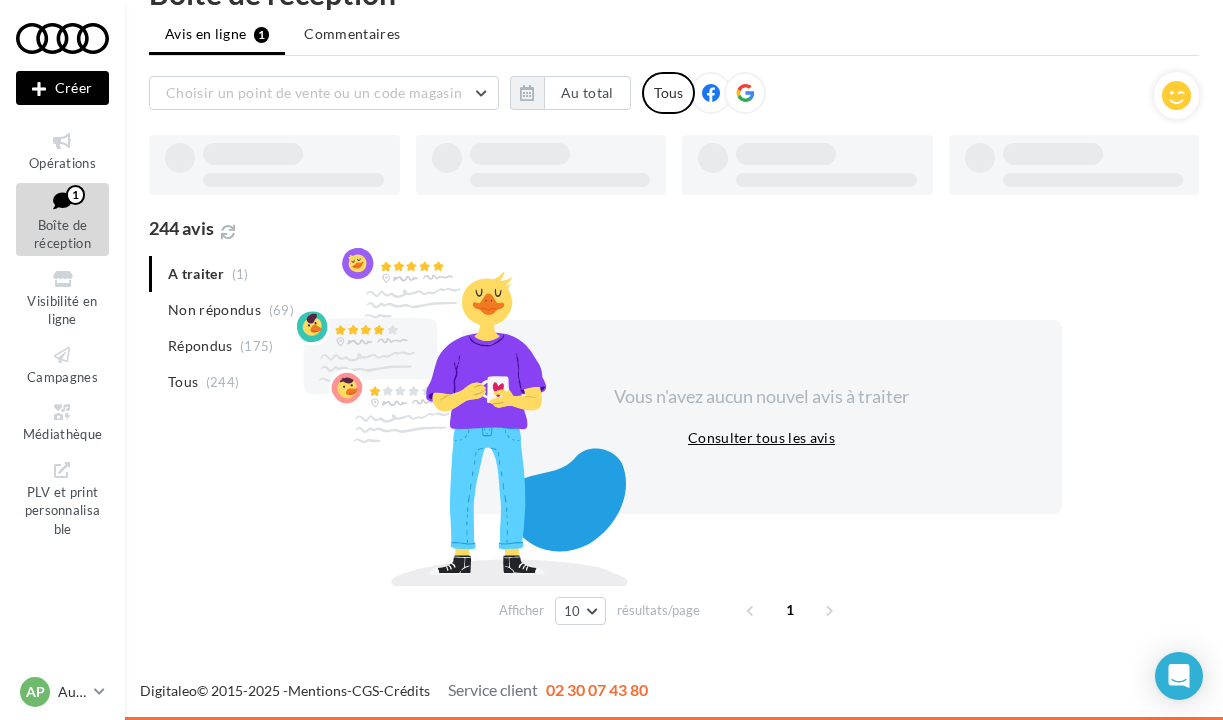 scroll, scrollTop: 32, scrollLeft: 0, axis: vertical 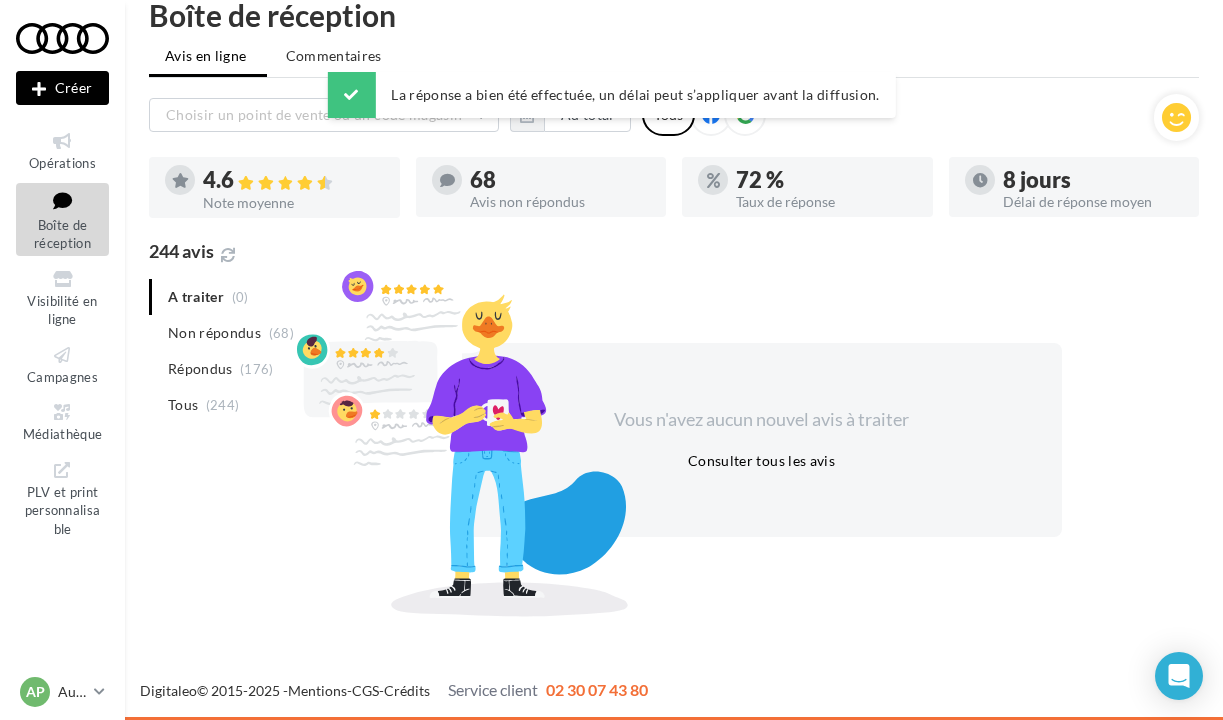 click at bounding box center (228, 253) 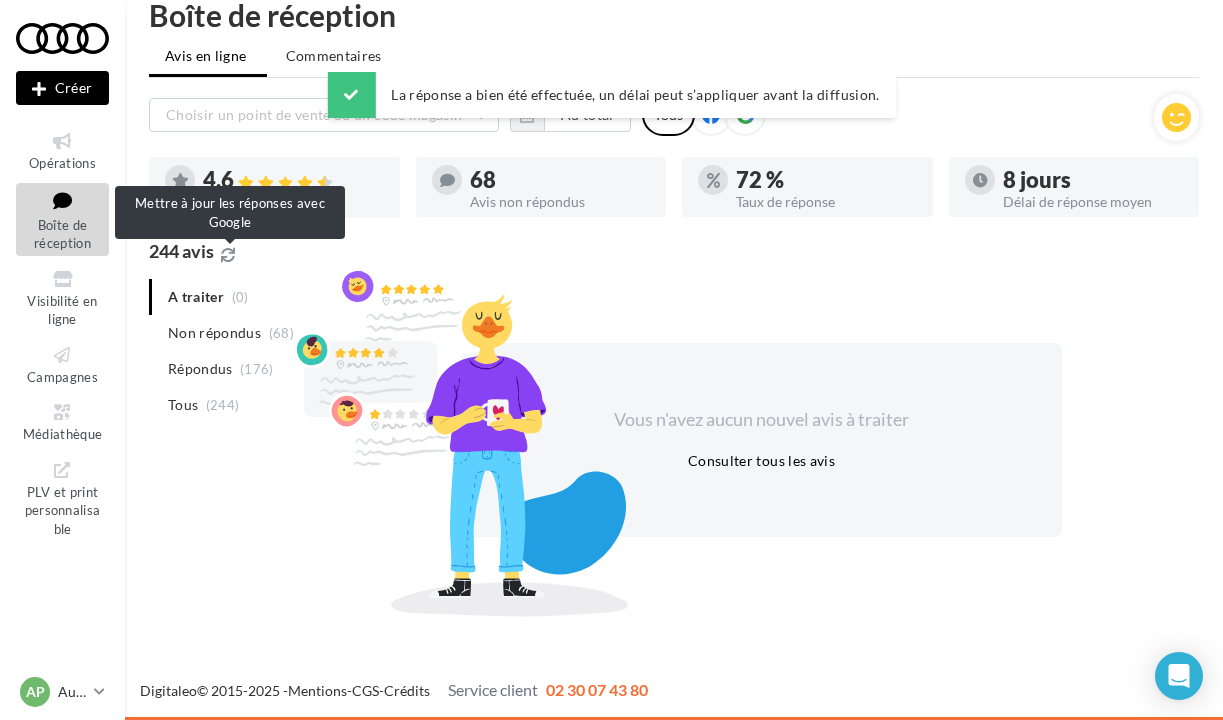 click at bounding box center (228, 255) 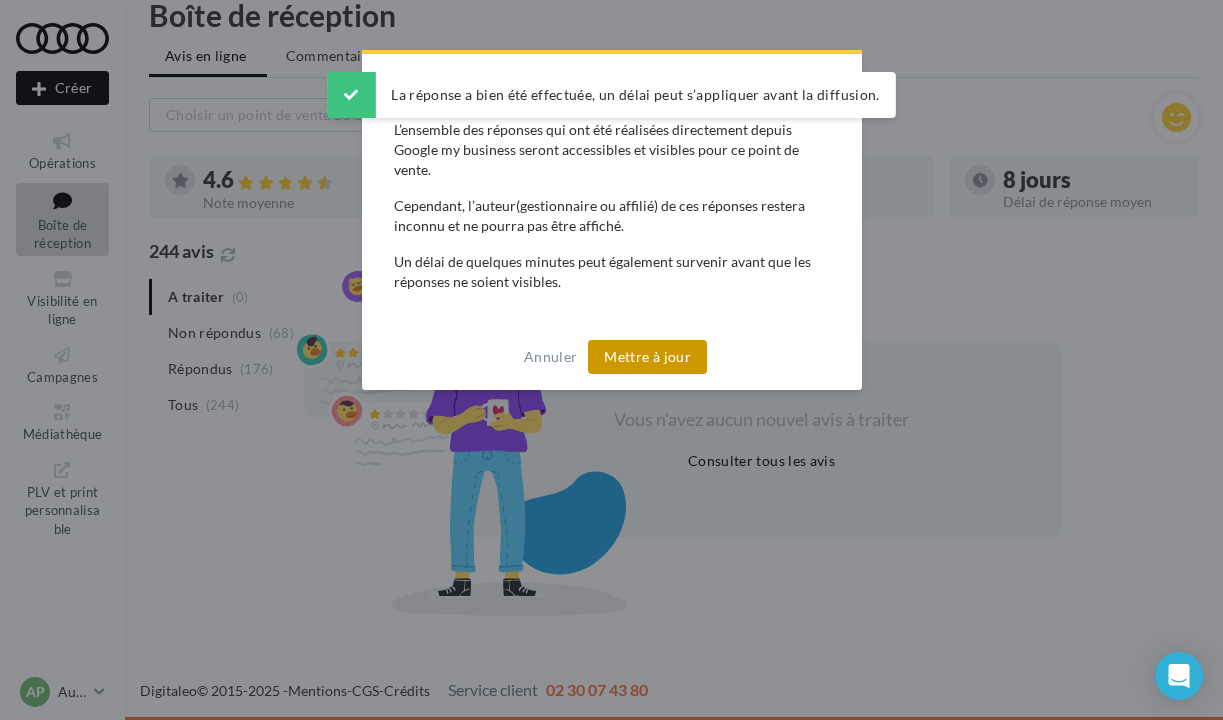 click on "Mettre à jour" at bounding box center [647, 357] 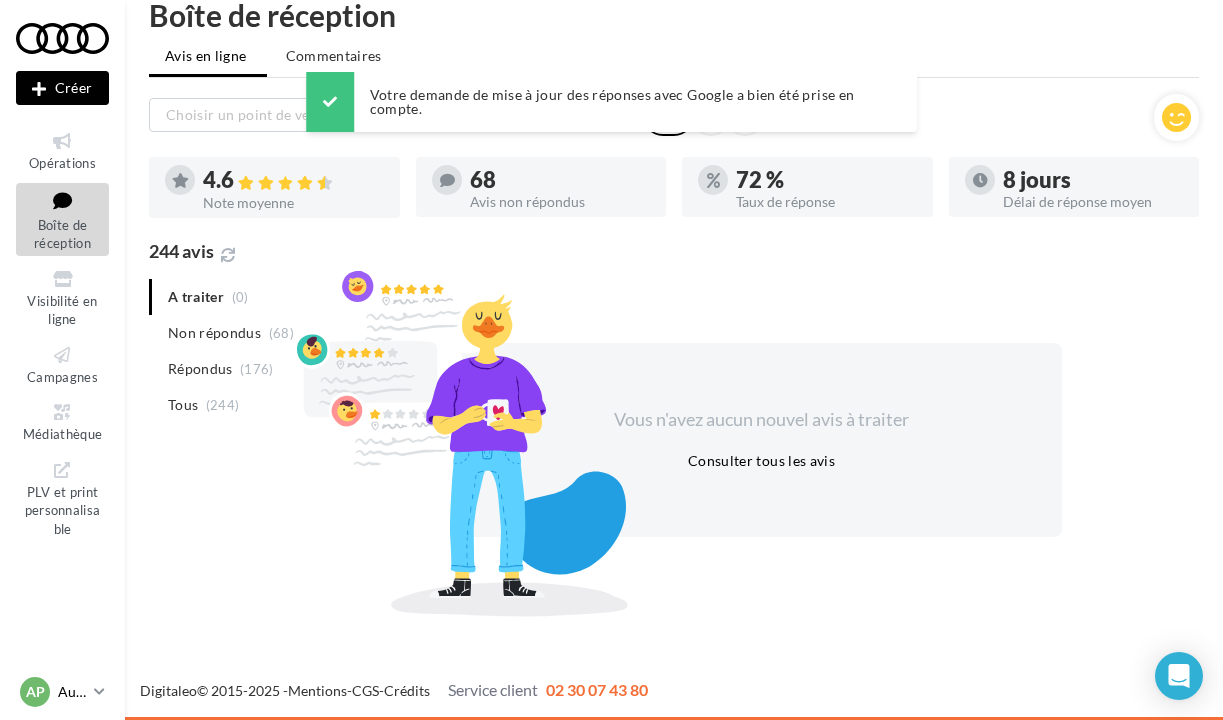 click at bounding box center (99, 691) 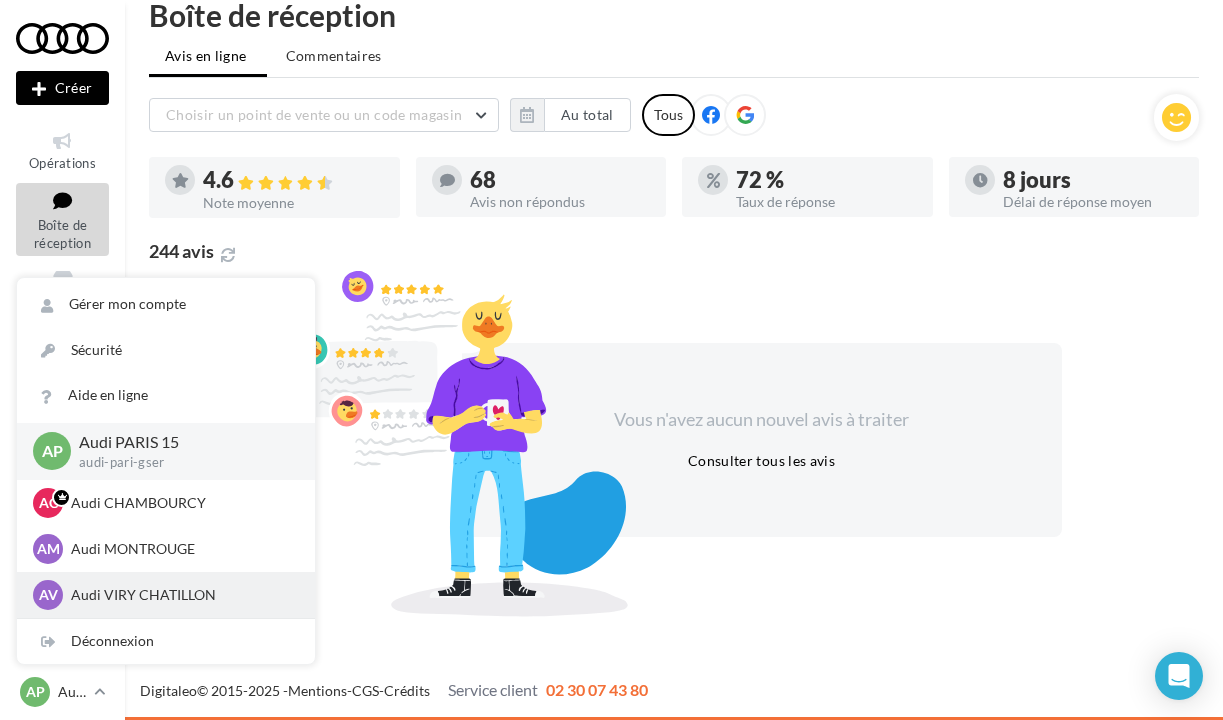 click on "Audi VIRY CHATILLON" at bounding box center [181, 503] 